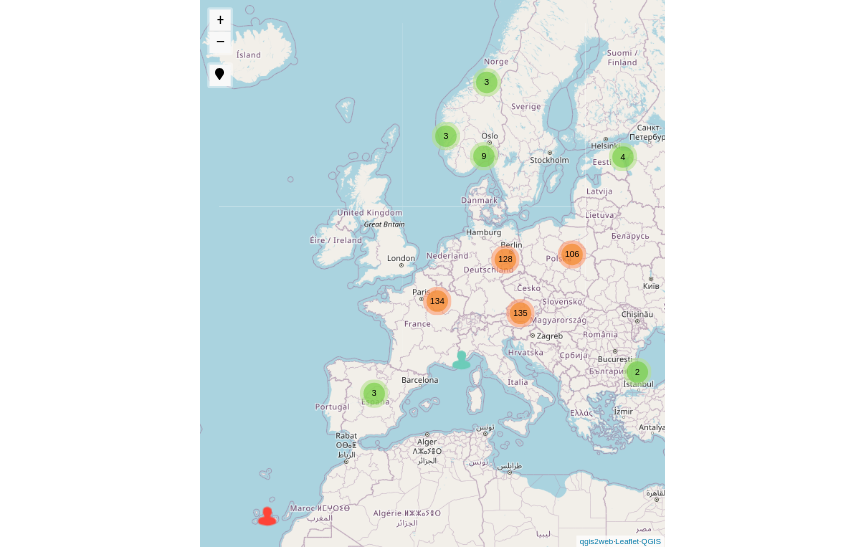 scroll, scrollTop: 0, scrollLeft: 0, axis: both 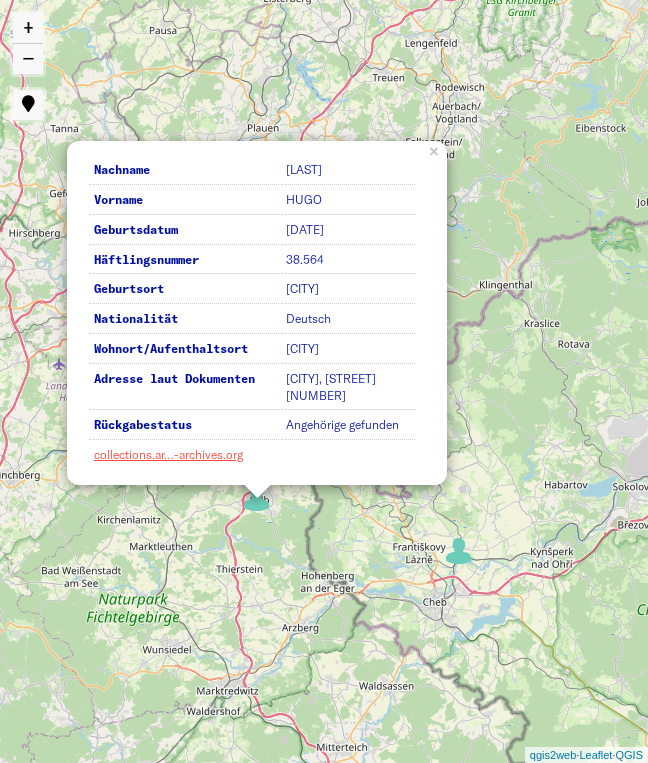 click on "collections.ar…-archives.org" at bounding box center (168, 454) 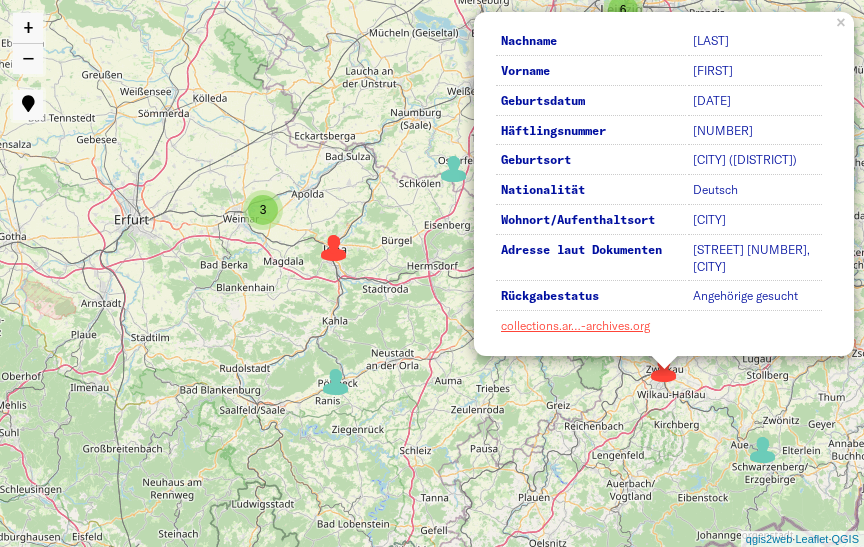 click on "collections.ar…-archives.org" at bounding box center (575, 325) 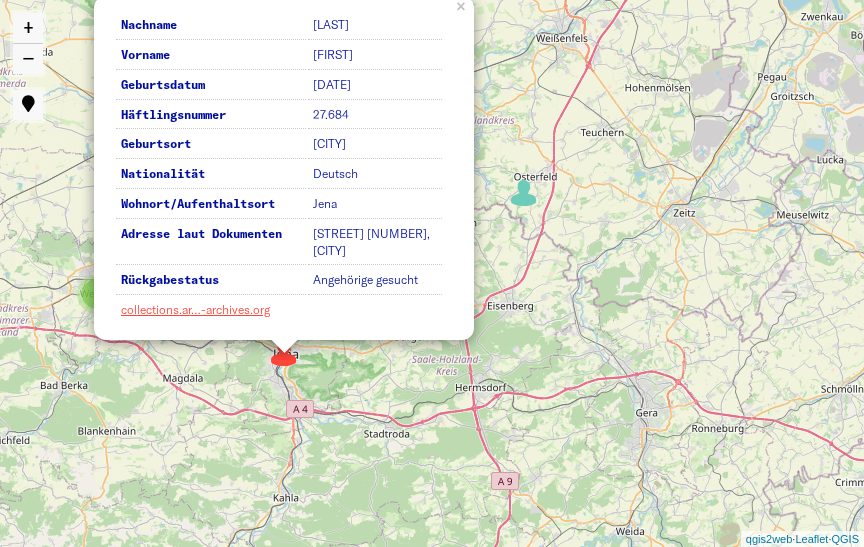 click on "collections.ar…-archives.org" at bounding box center [195, 309] 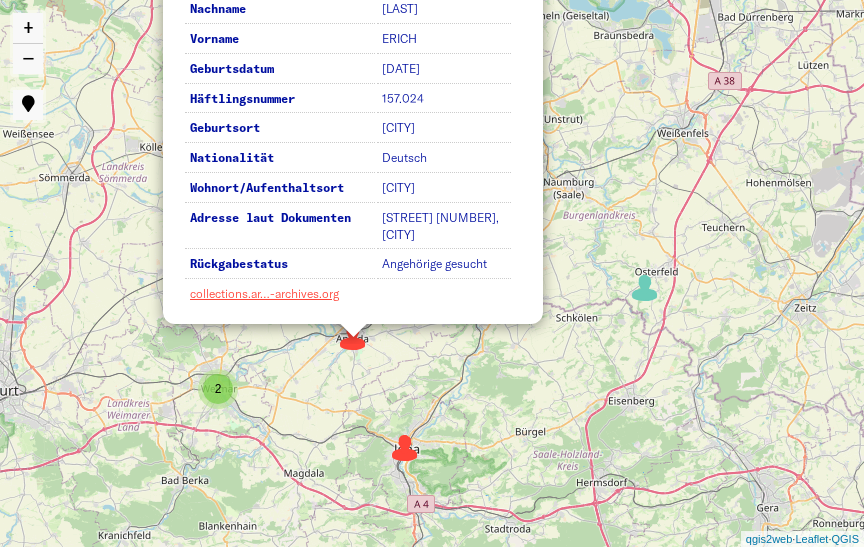 click on "collections.ar…-archives.org" at bounding box center (264, 293) 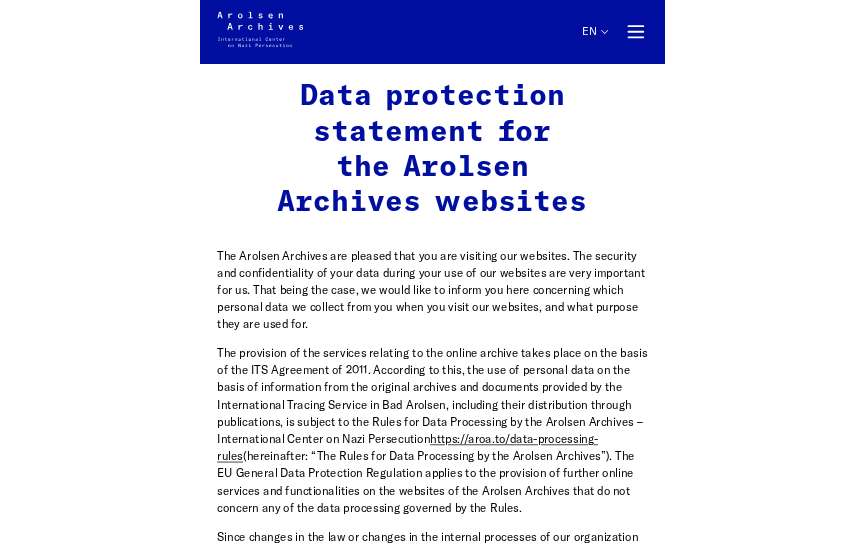 scroll, scrollTop: 0, scrollLeft: 0, axis: both 